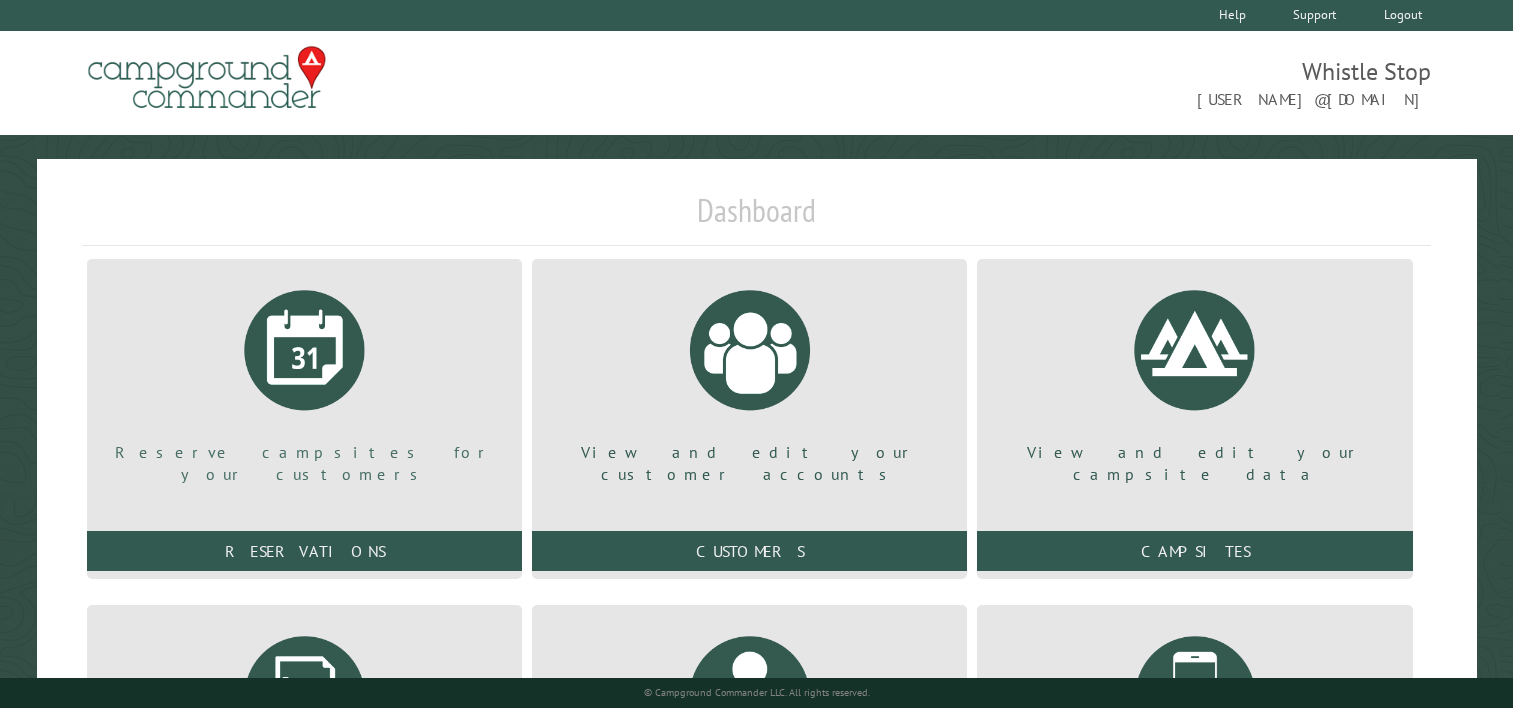 scroll, scrollTop: 0, scrollLeft: 0, axis: both 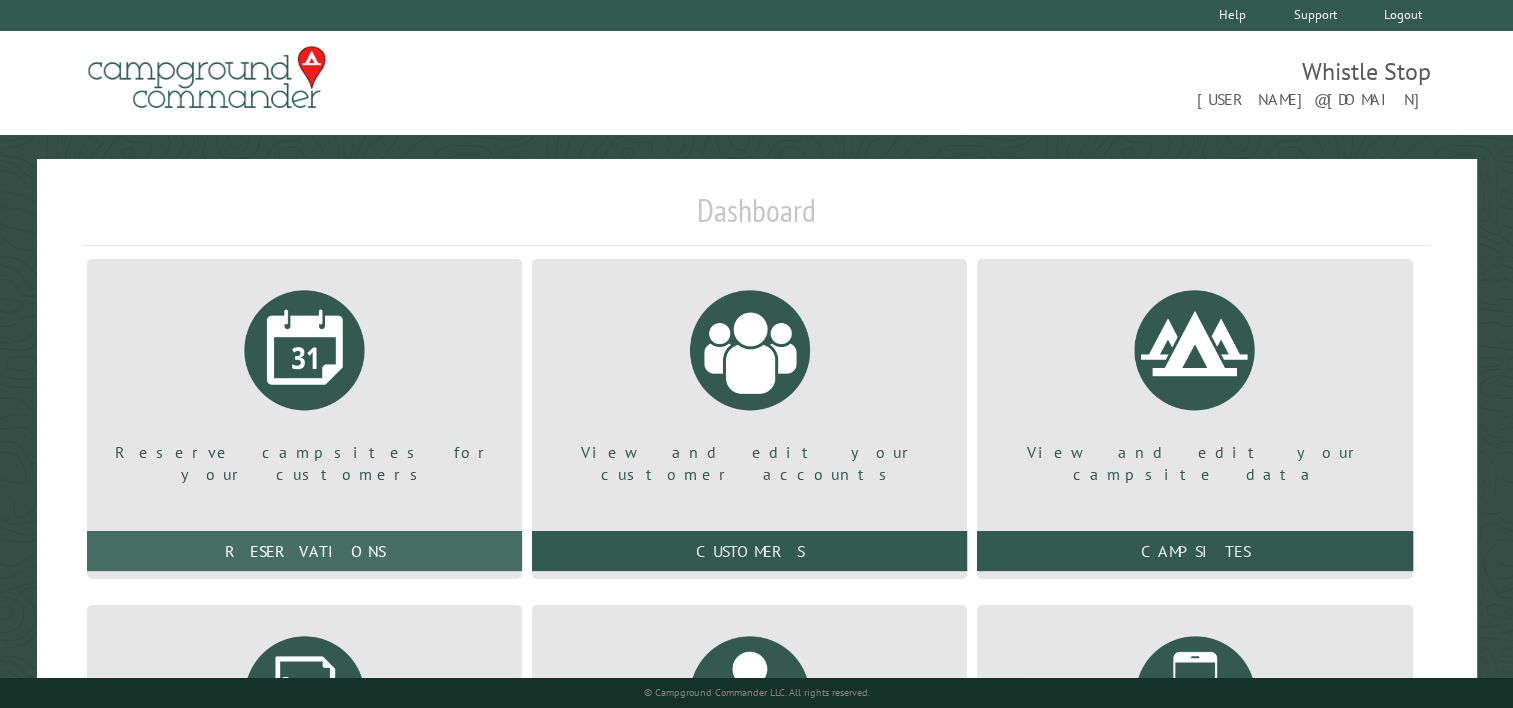 click on "Reservations" at bounding box center [304, 551] 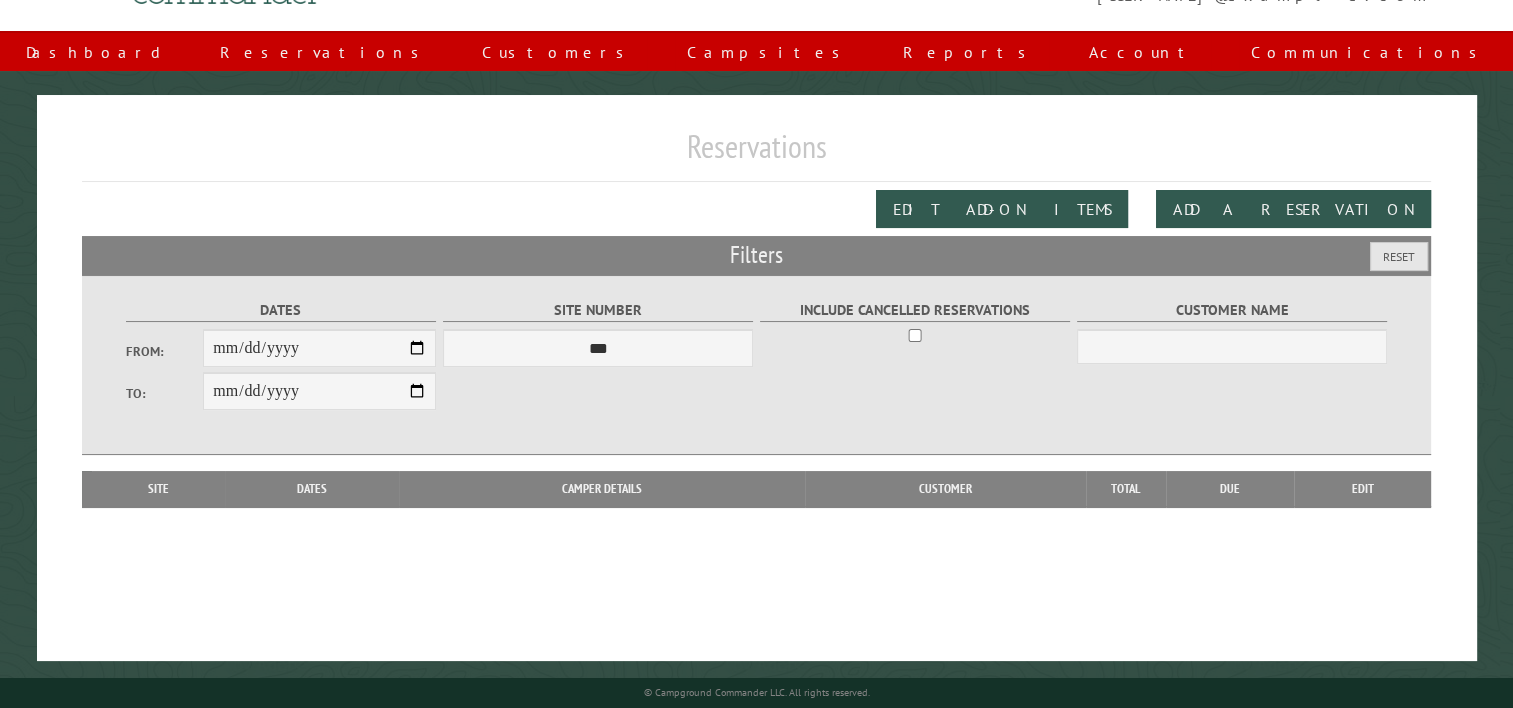 scroll, scrollTop: 104, scrollLeft: 0, axis: vertical 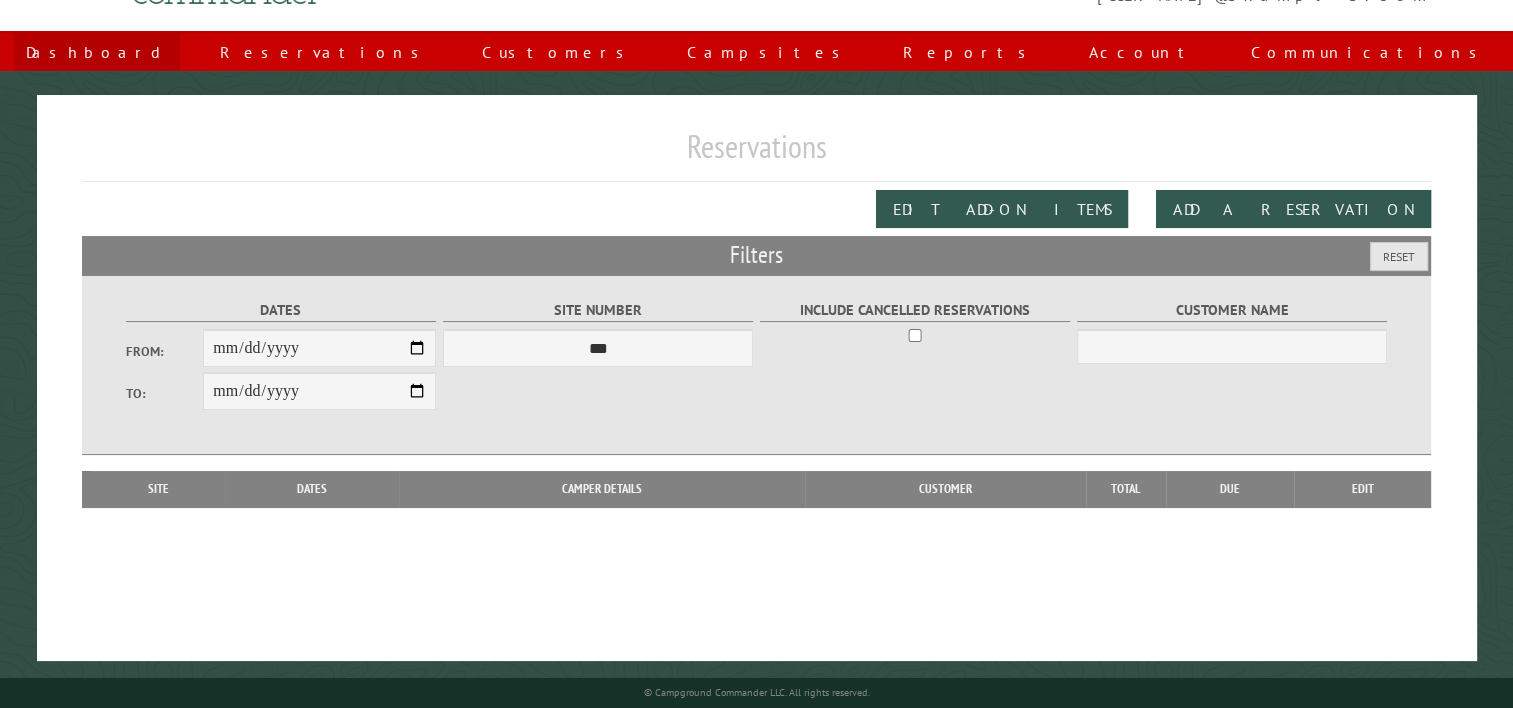 click on "Dashboard" at bounding box center (97, 52) 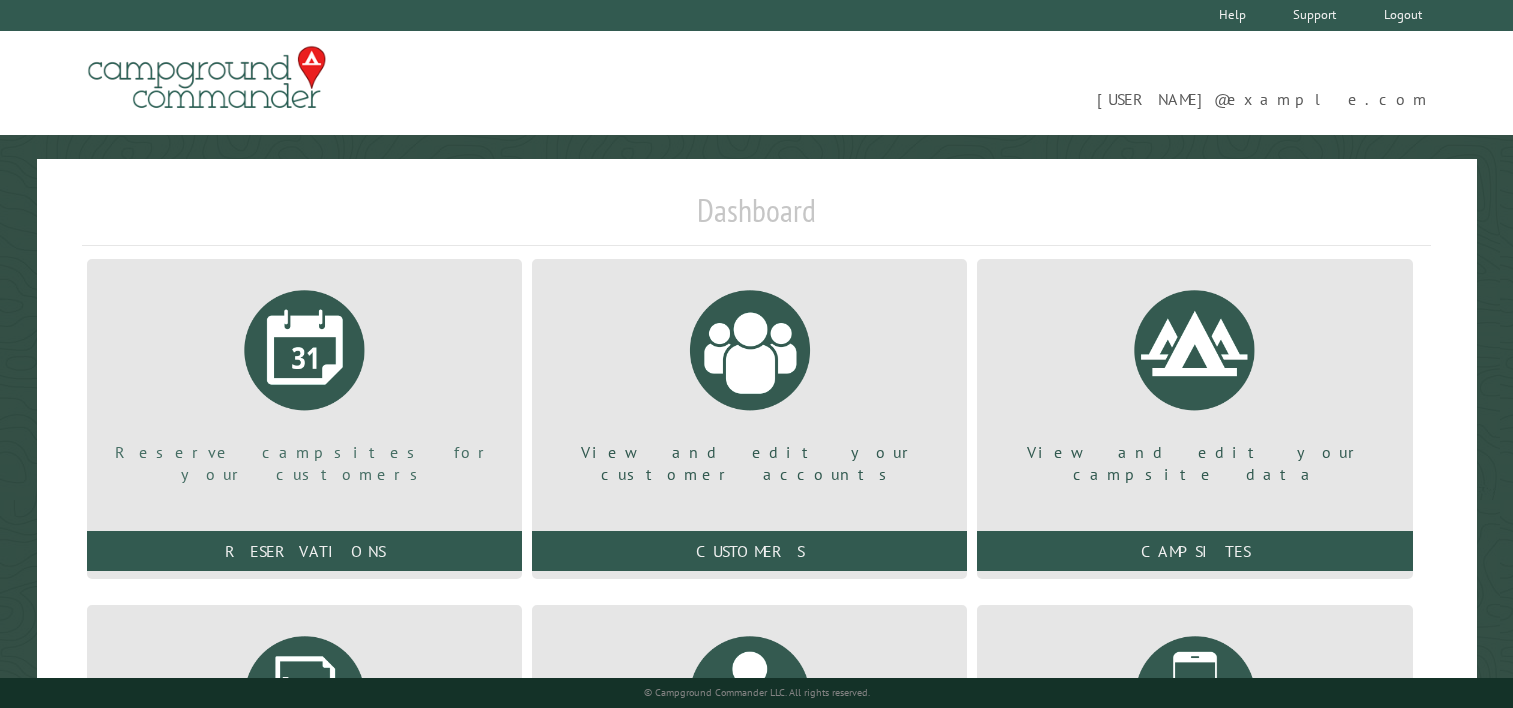 scroll, scrollTop: 0, scrollLeft: 0, axis: both 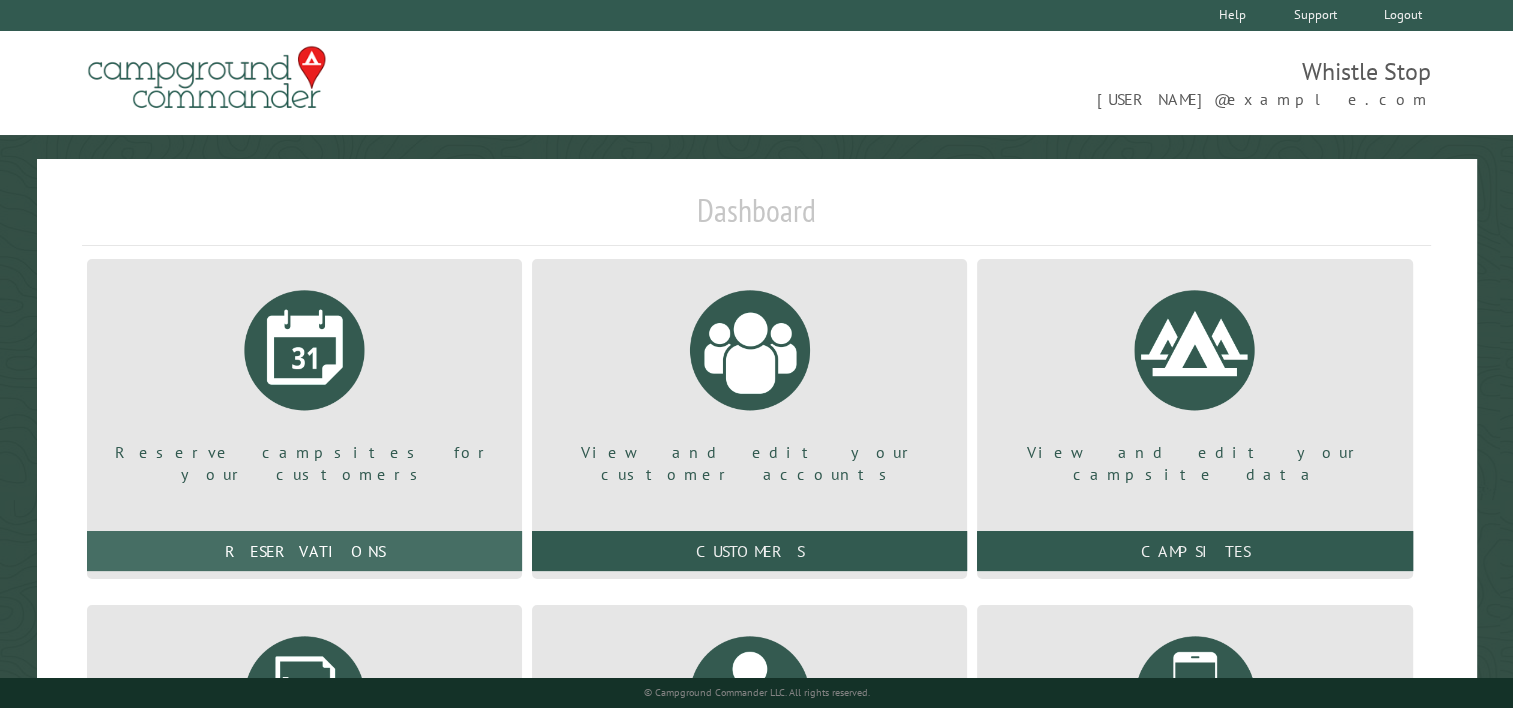 click on "Reservations" at bounding box center (304, 551) 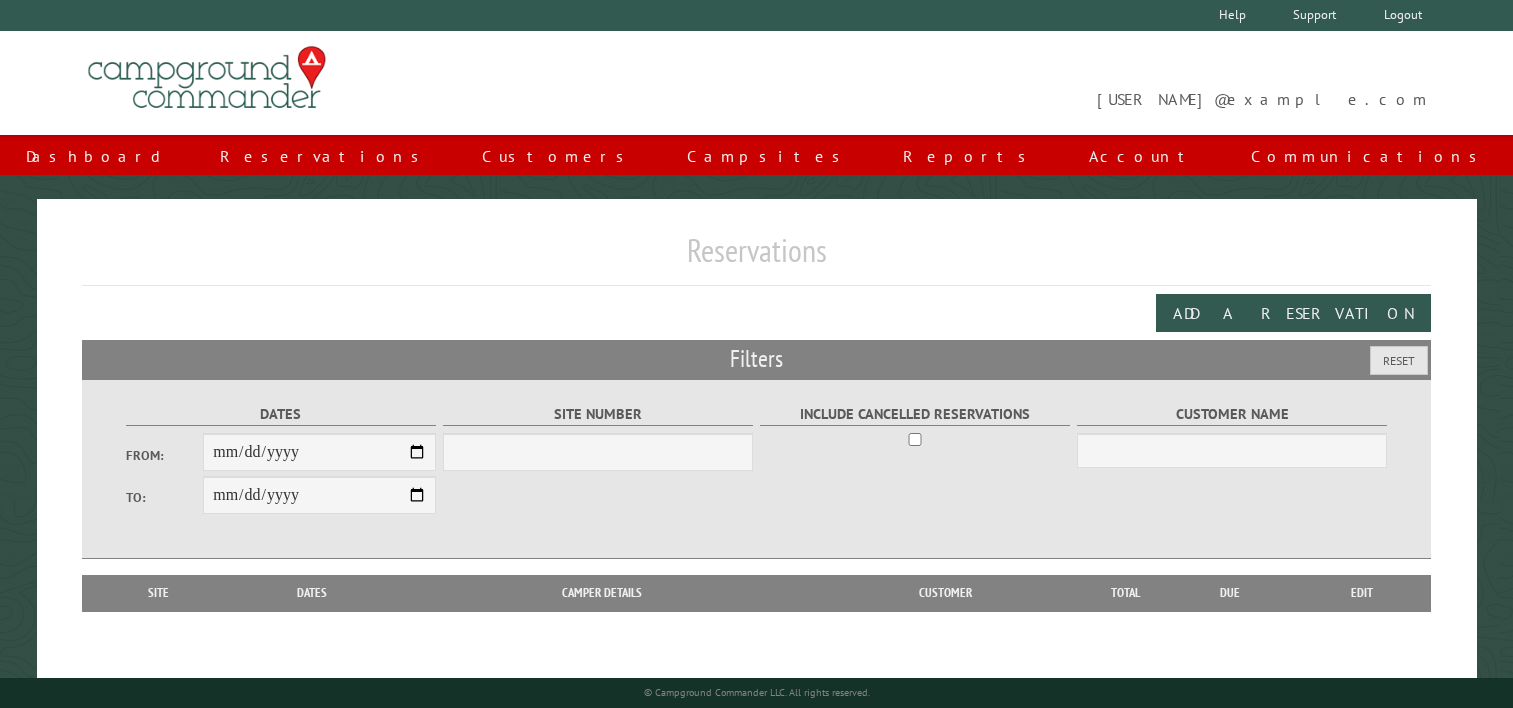 scroll, scrollTop: 0, scrollLeft: 0, axis: both 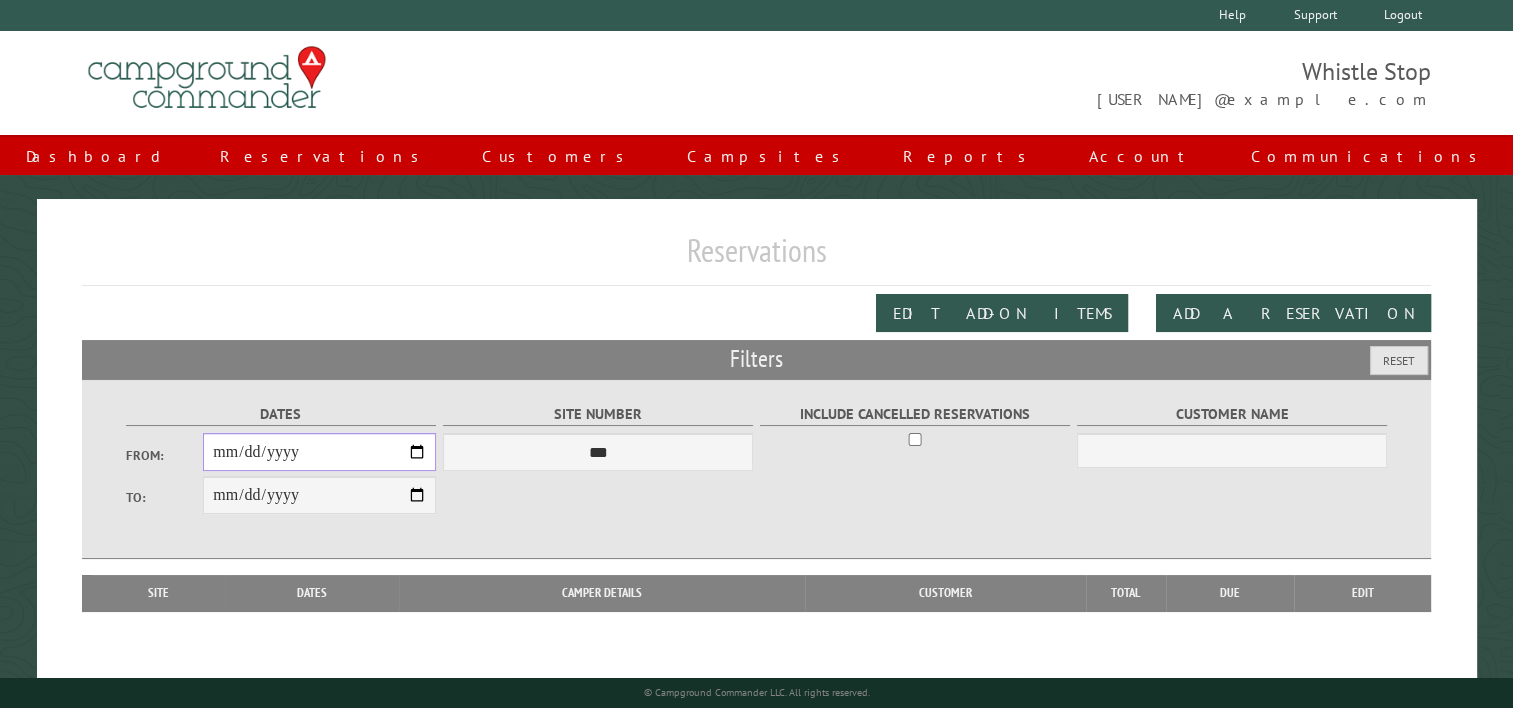 click on "From:" at bounding box center (319, 452) 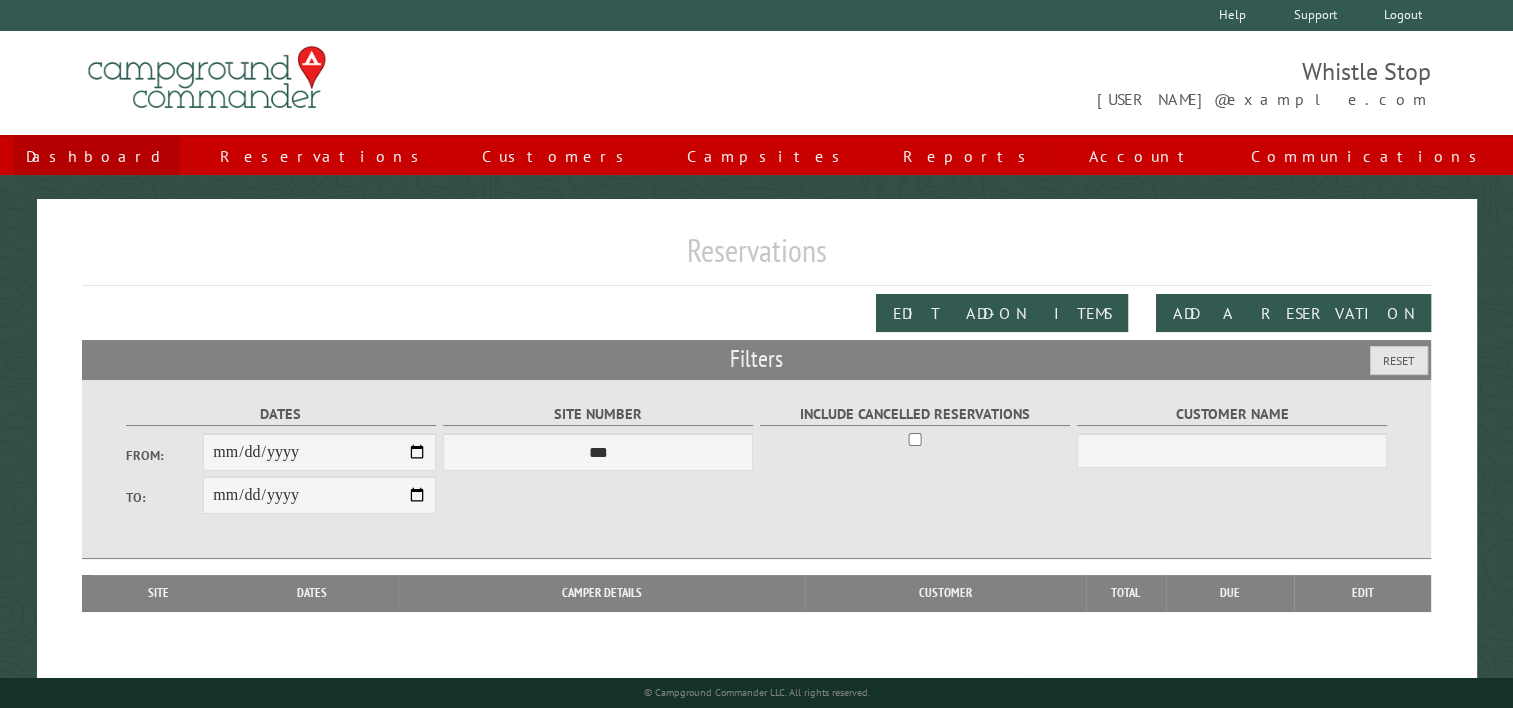 click on "Dashboard" at bounding box center (97, 156) 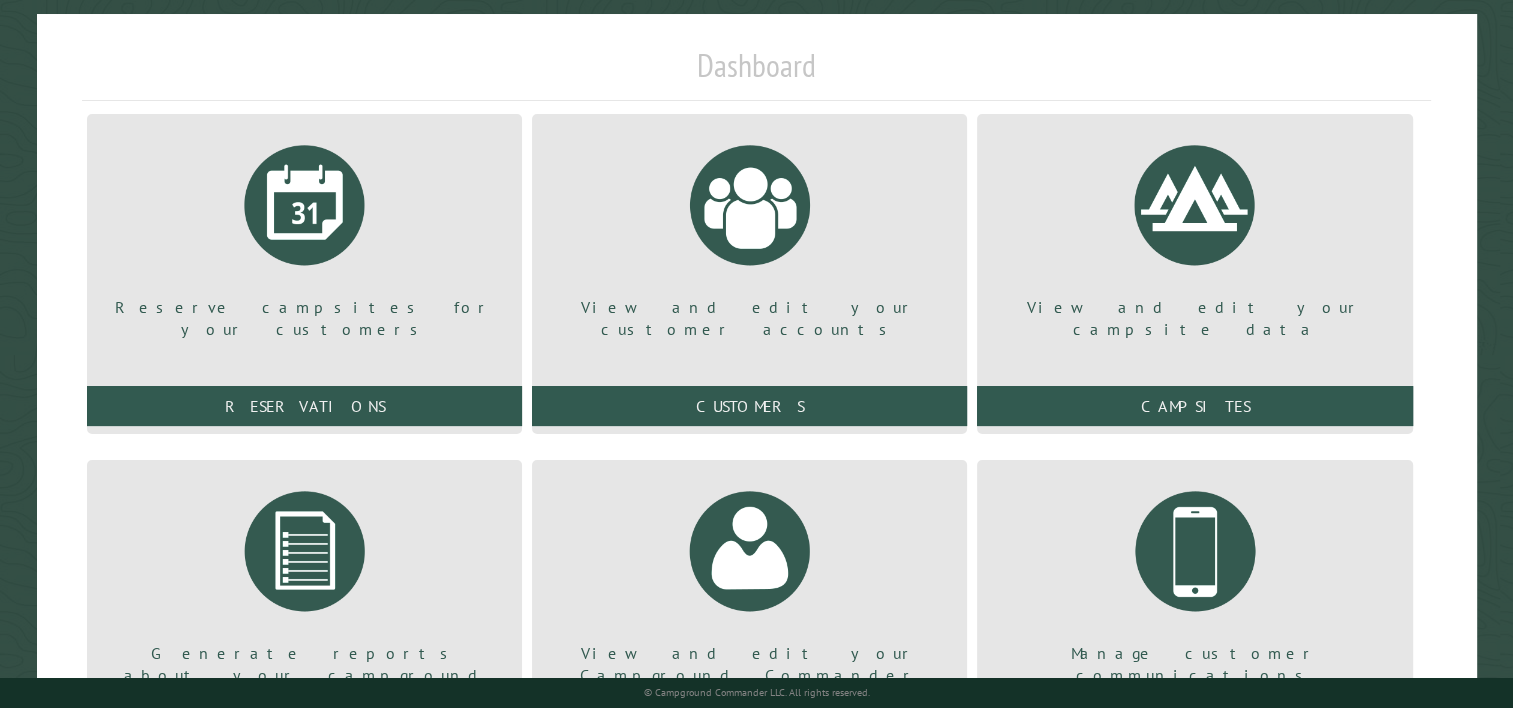 scroll, scrollTop: 293, scrollLeft: 0, axis: vertical 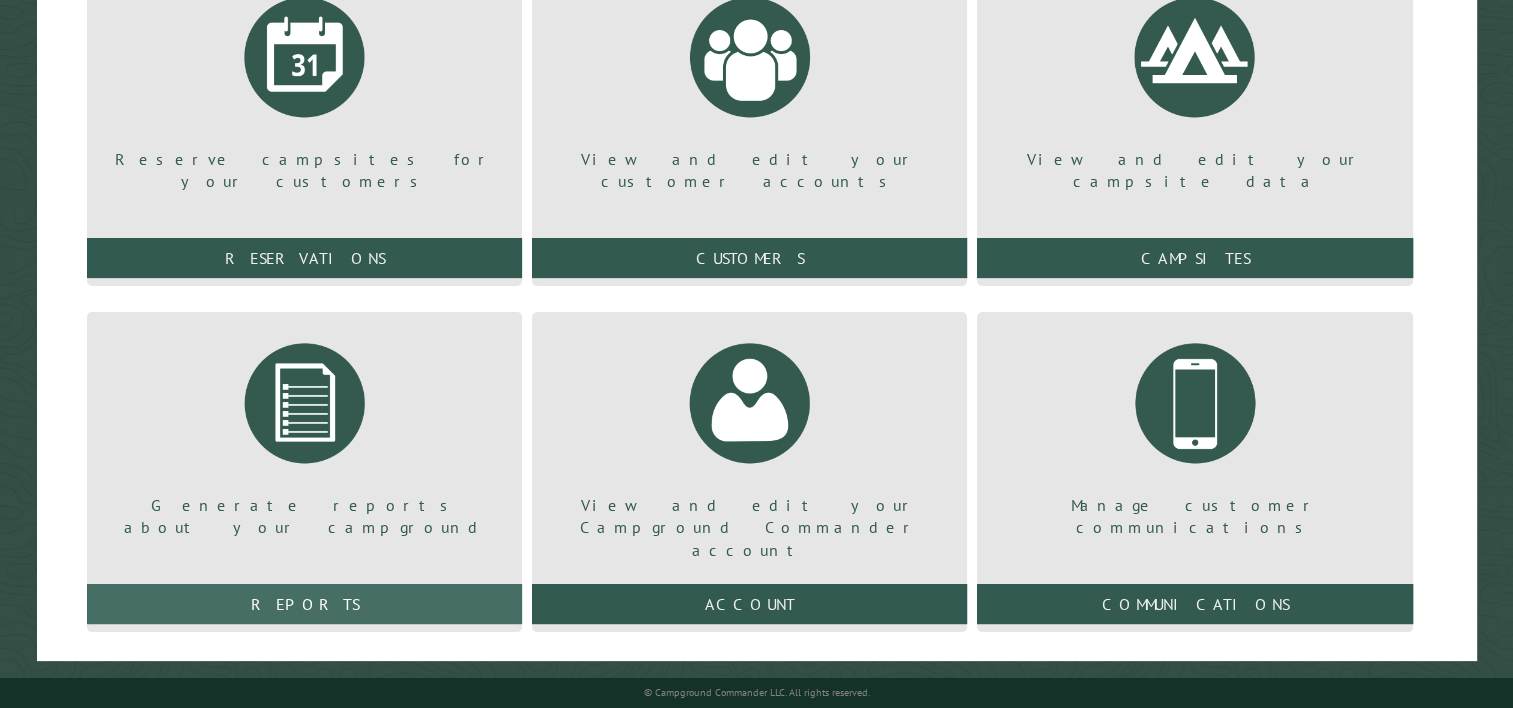 click on "Reports" at bounding box center (304, 604) 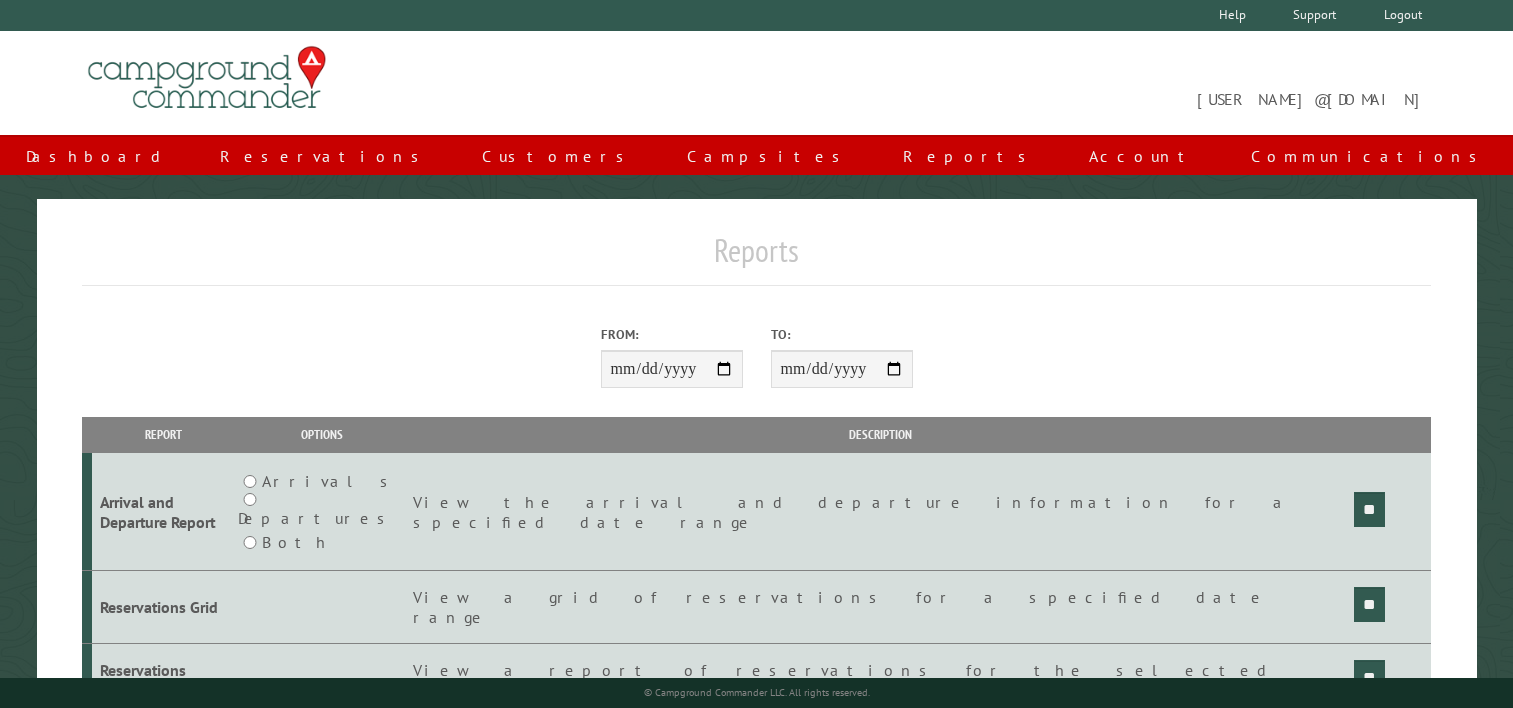 scroll, scrollTop: 0, scrollLeft: 0, axis: both 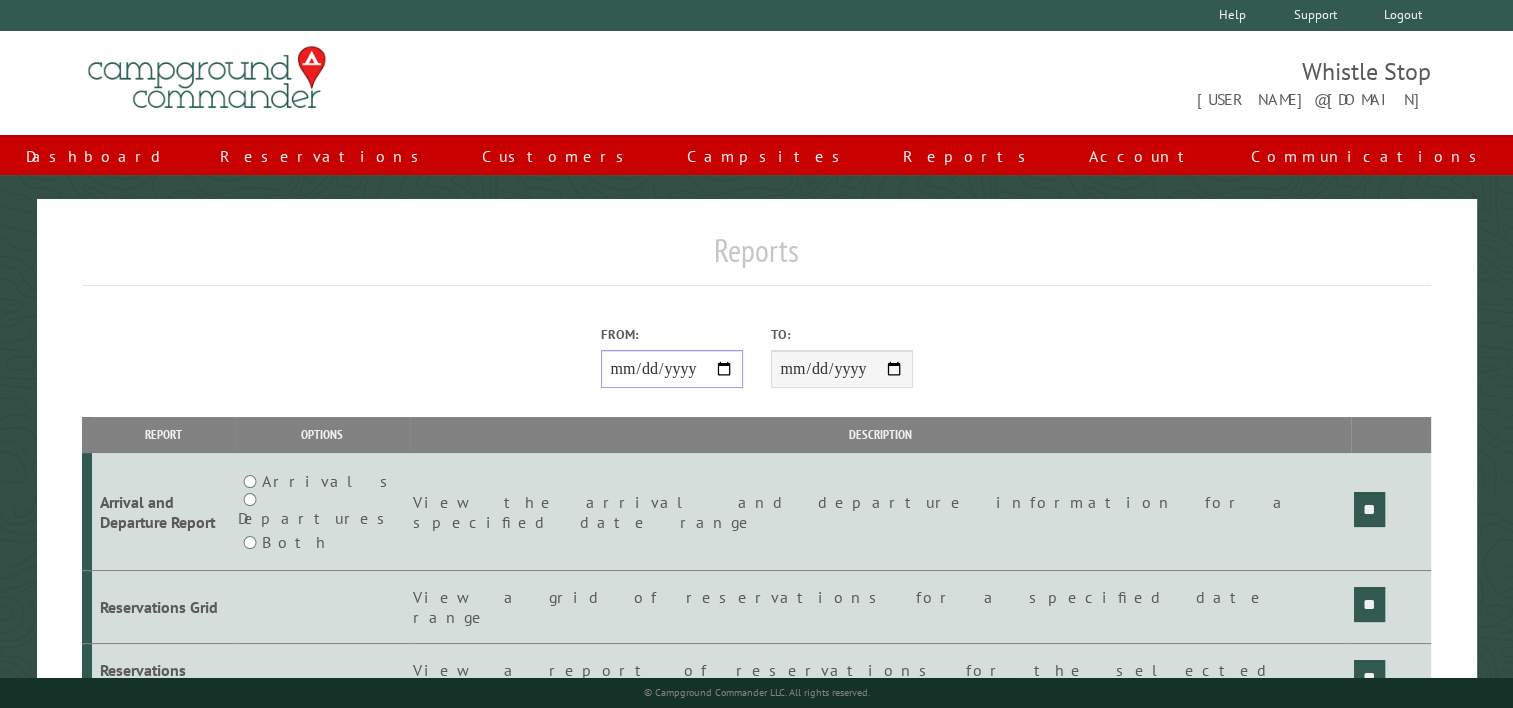 click on "From:" at bounding box center (672, 369) 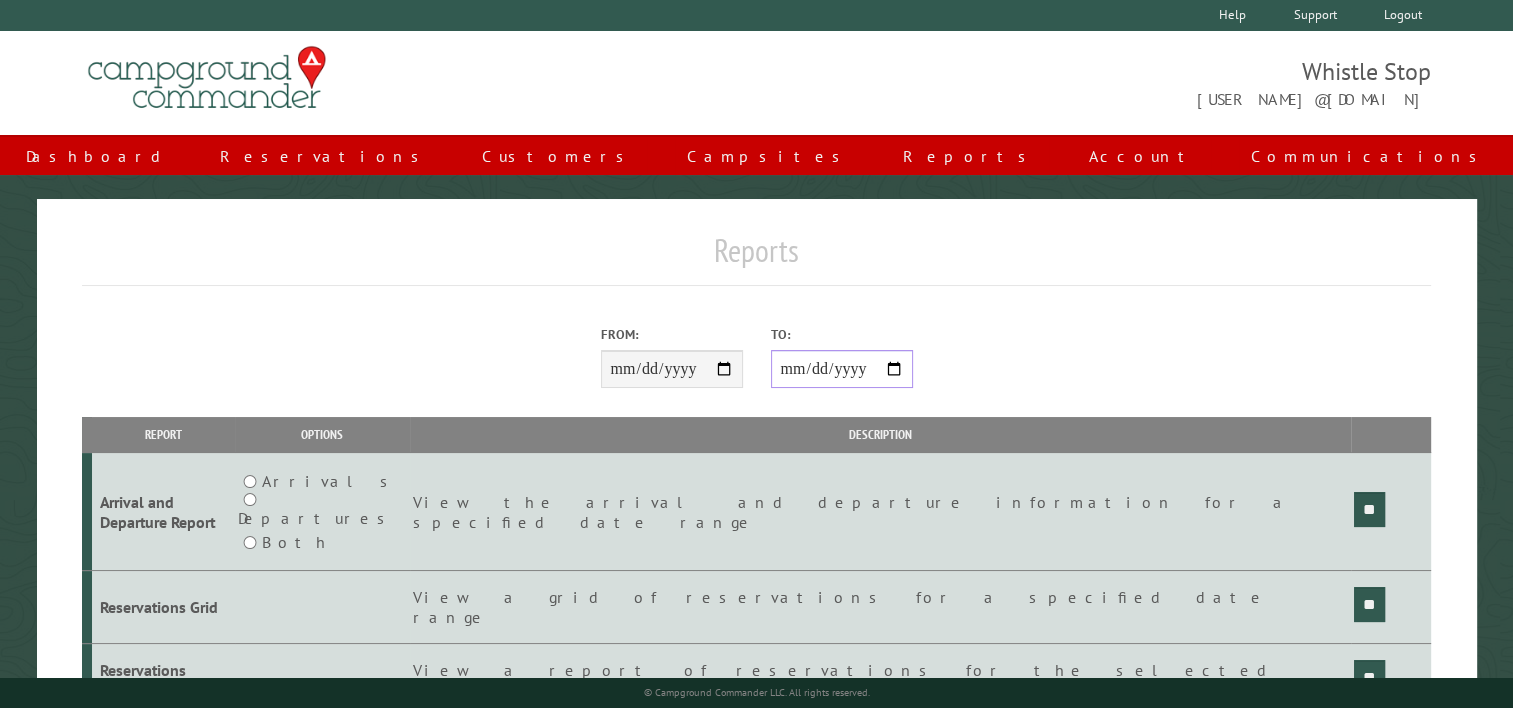 click on "**********" at bounding box center (842, 369) 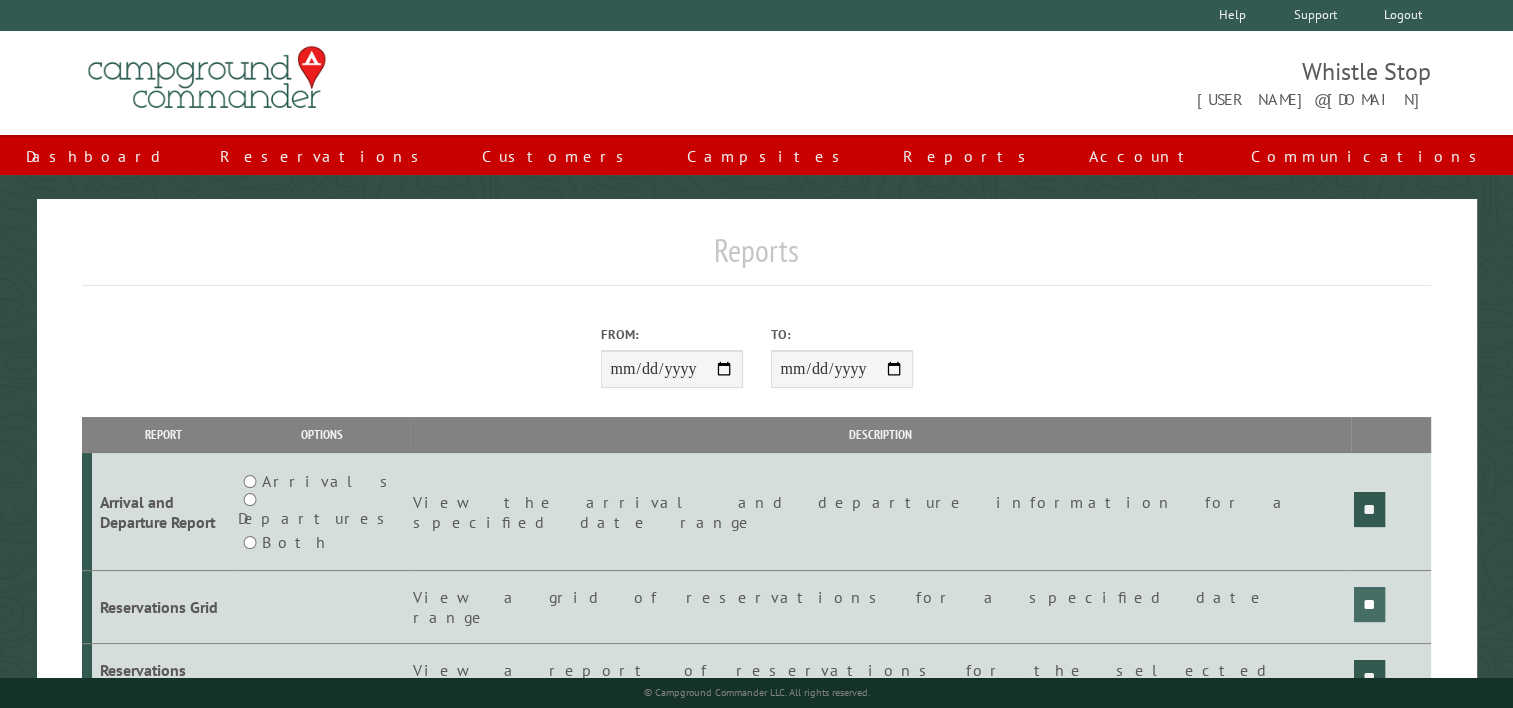click on "**" at bounding box center [1369, 509] 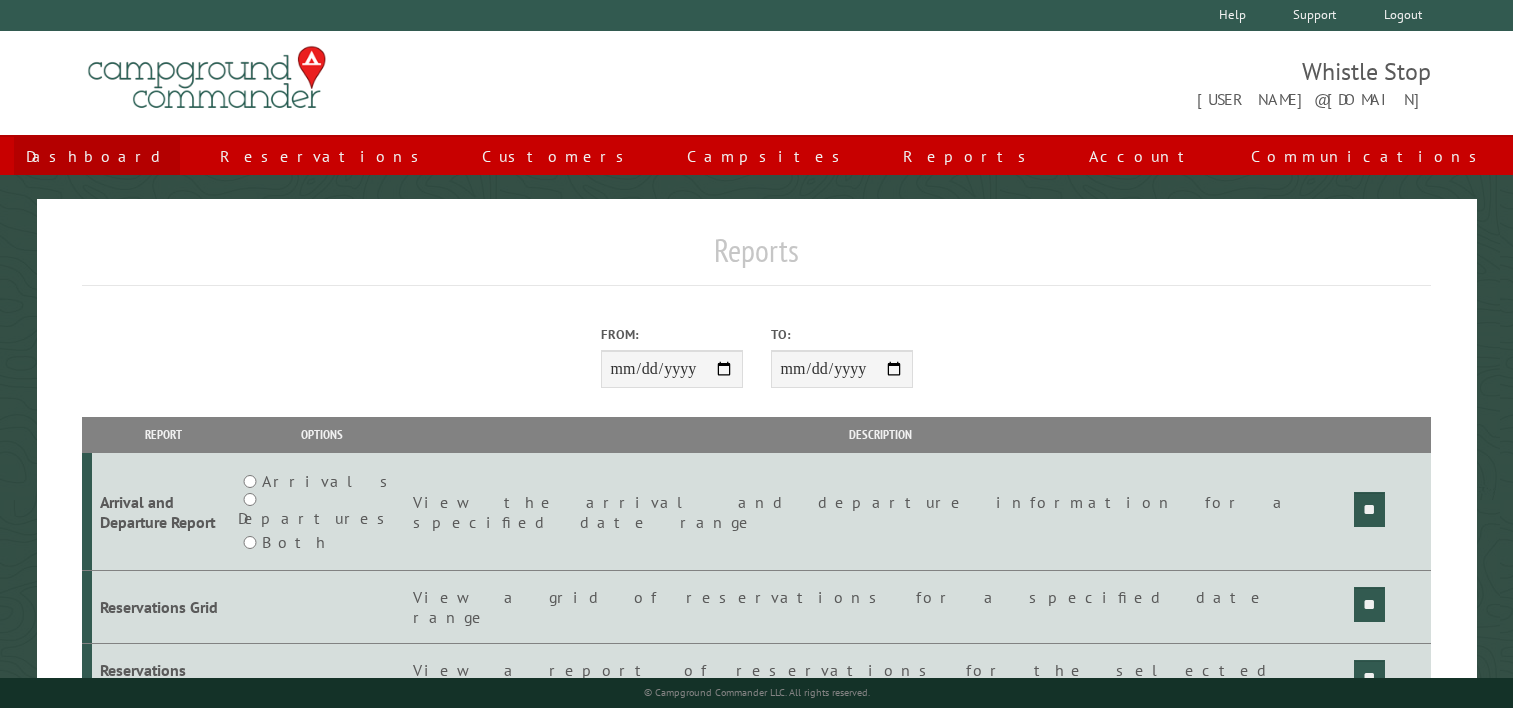 scroll, scrollTop: 0, scrollLeft: 0, axis: both 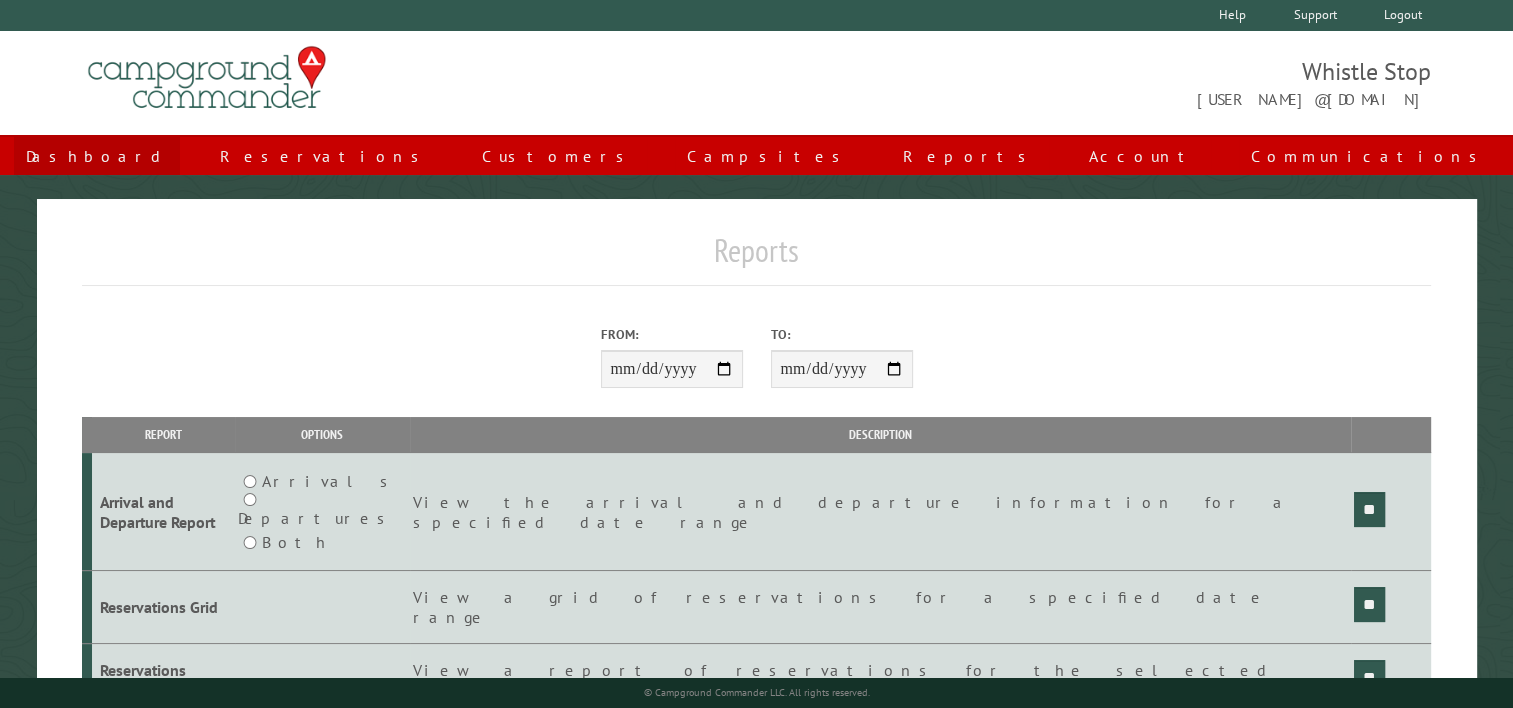 click on "Dashboard" at bounding box center [97, 156] 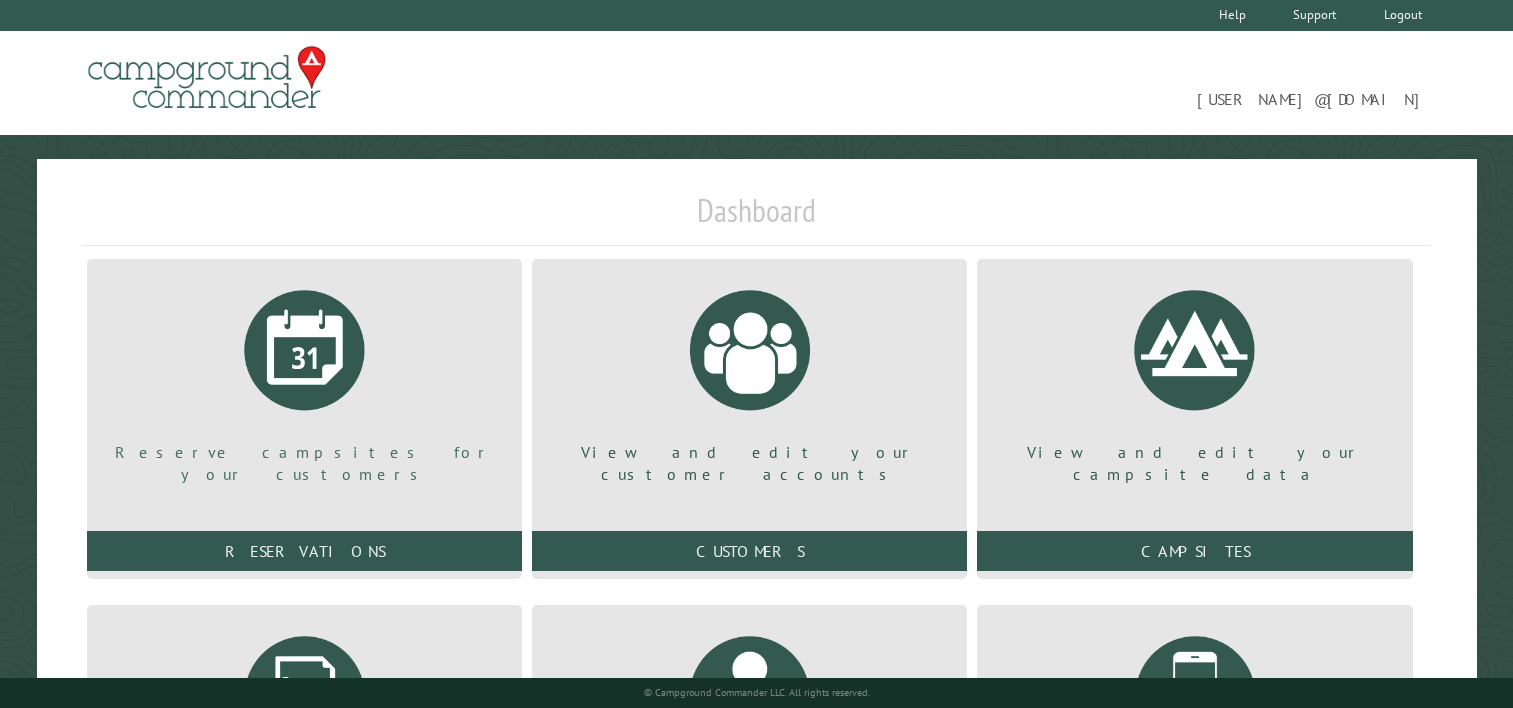 scroll, scrollTop: 0, scrollLeft: 0, axis: both 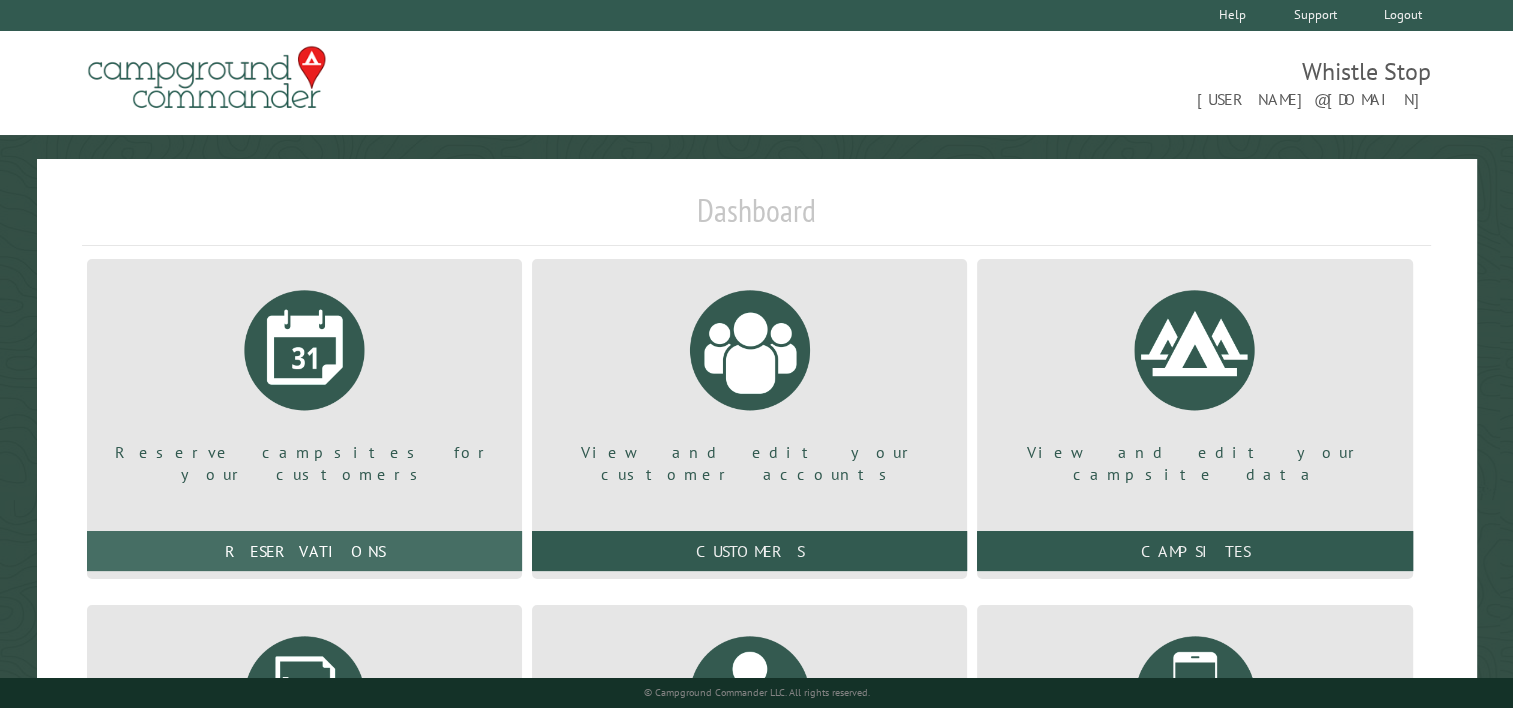 click on "Reservations" at bounding box center (304, 551) 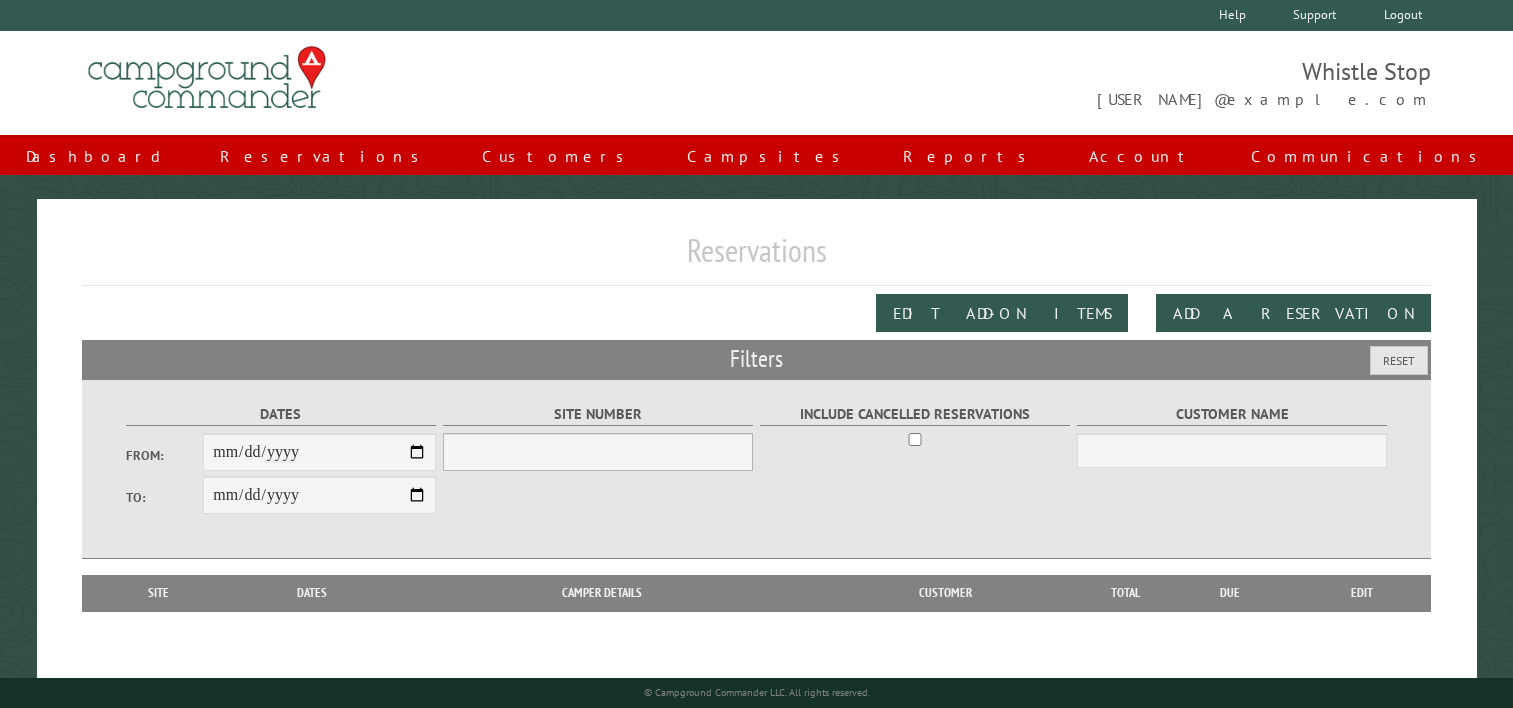 scroll, scrollTop: 0, scrollLeft: 0, axis: both 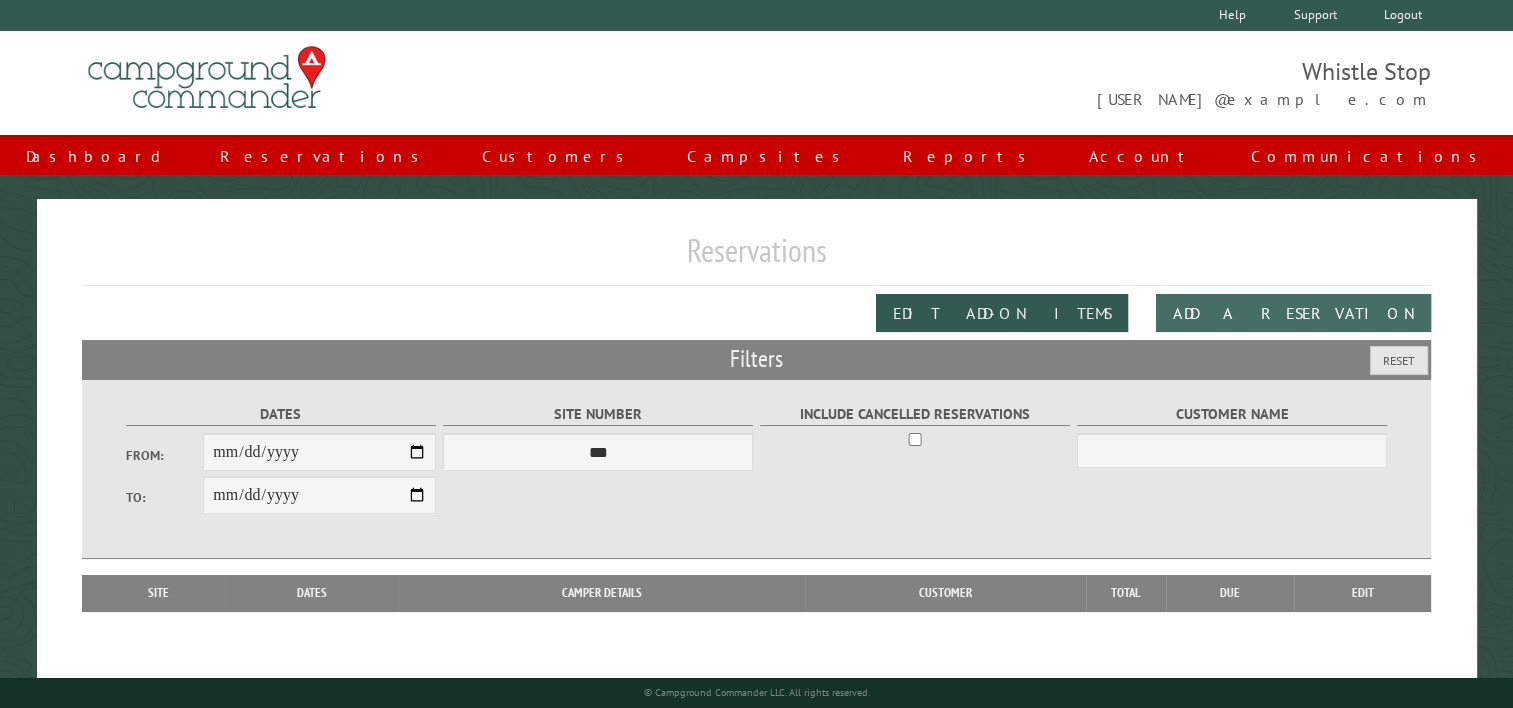 click on "Add a Reservation" at bounding box center [1293, 313] 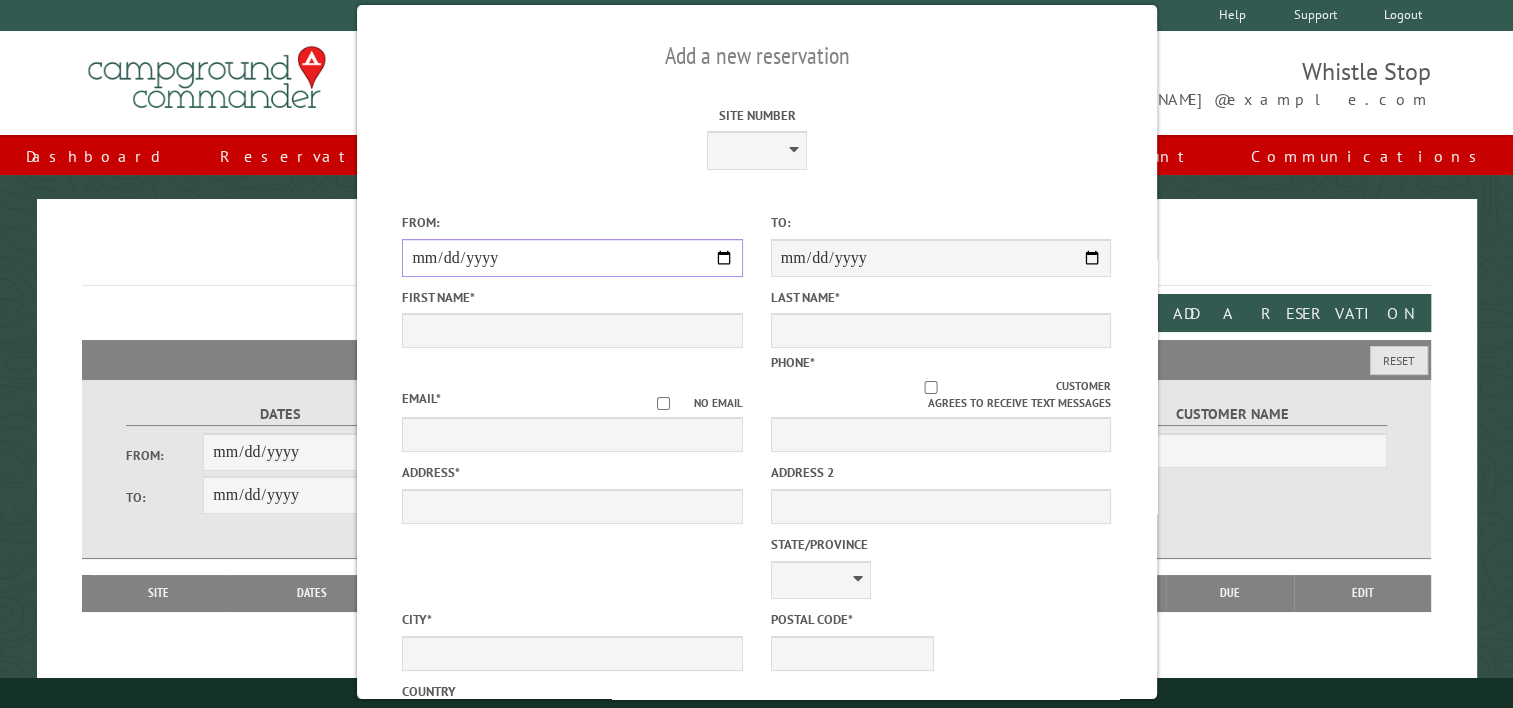 drag, startPoint x: 715, startPoint y: 259, endPoint x: 674, endPoint y: 268, distance: 41.976185 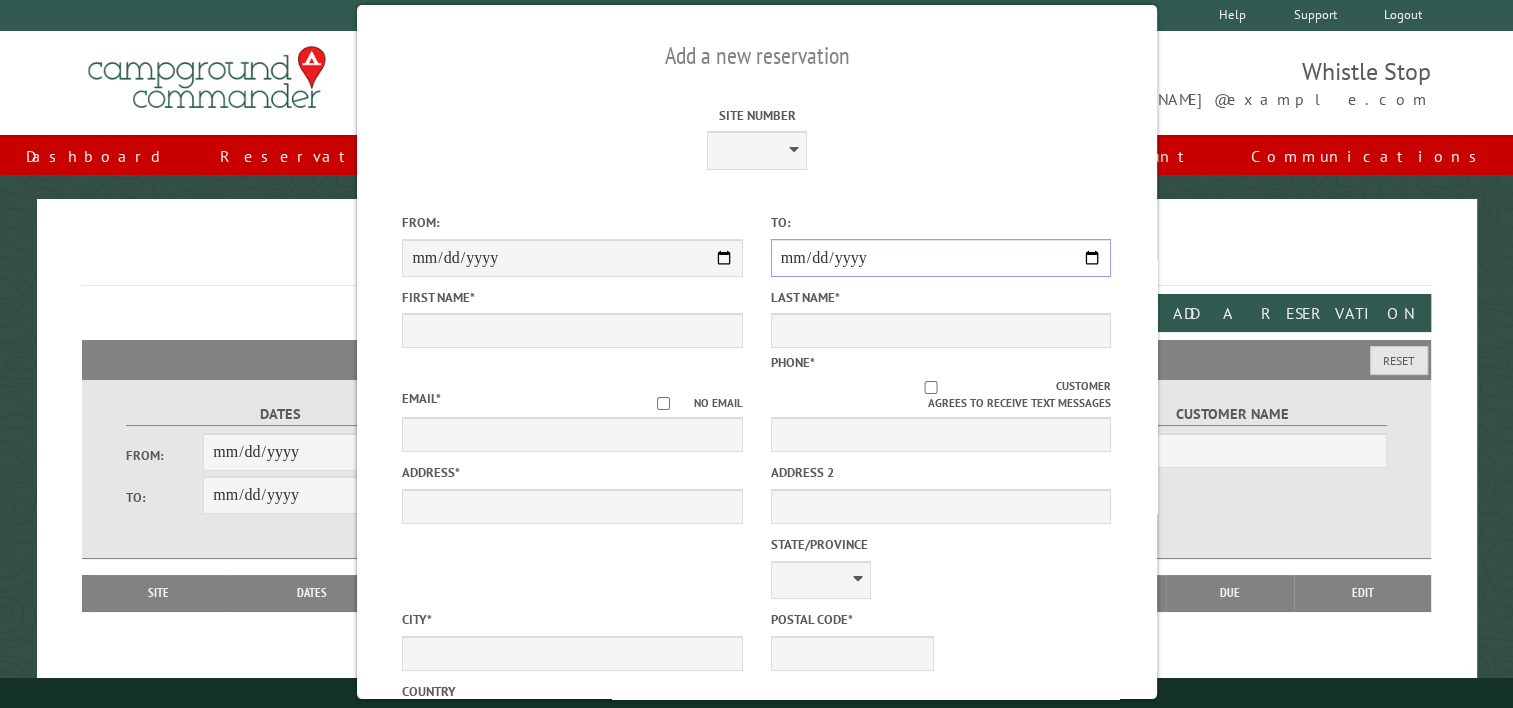 click on "**********" at bounding box center (940, 258) 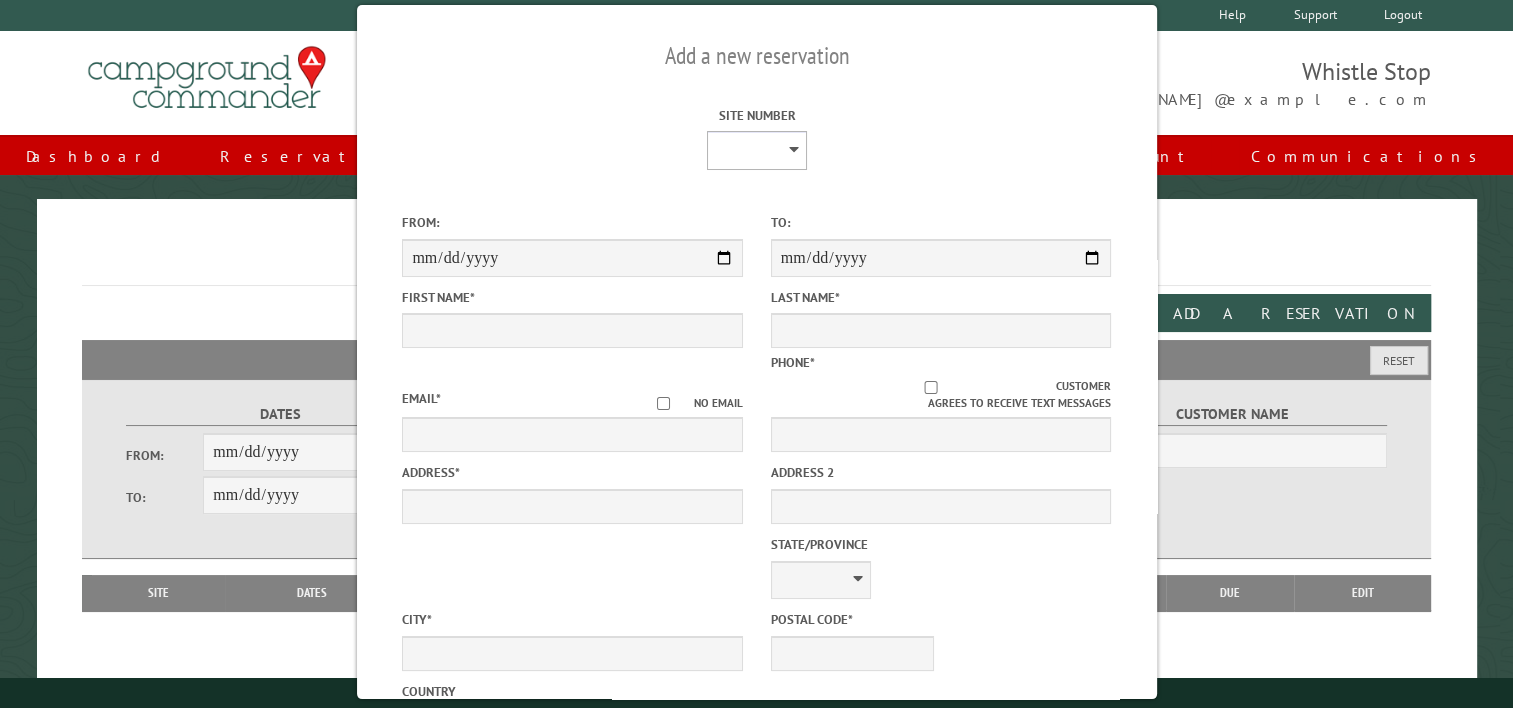 drag, startPoint x: 765, startPoint y: 140, endPoint x: 763, endPoint y: 151, distance: 11.18034 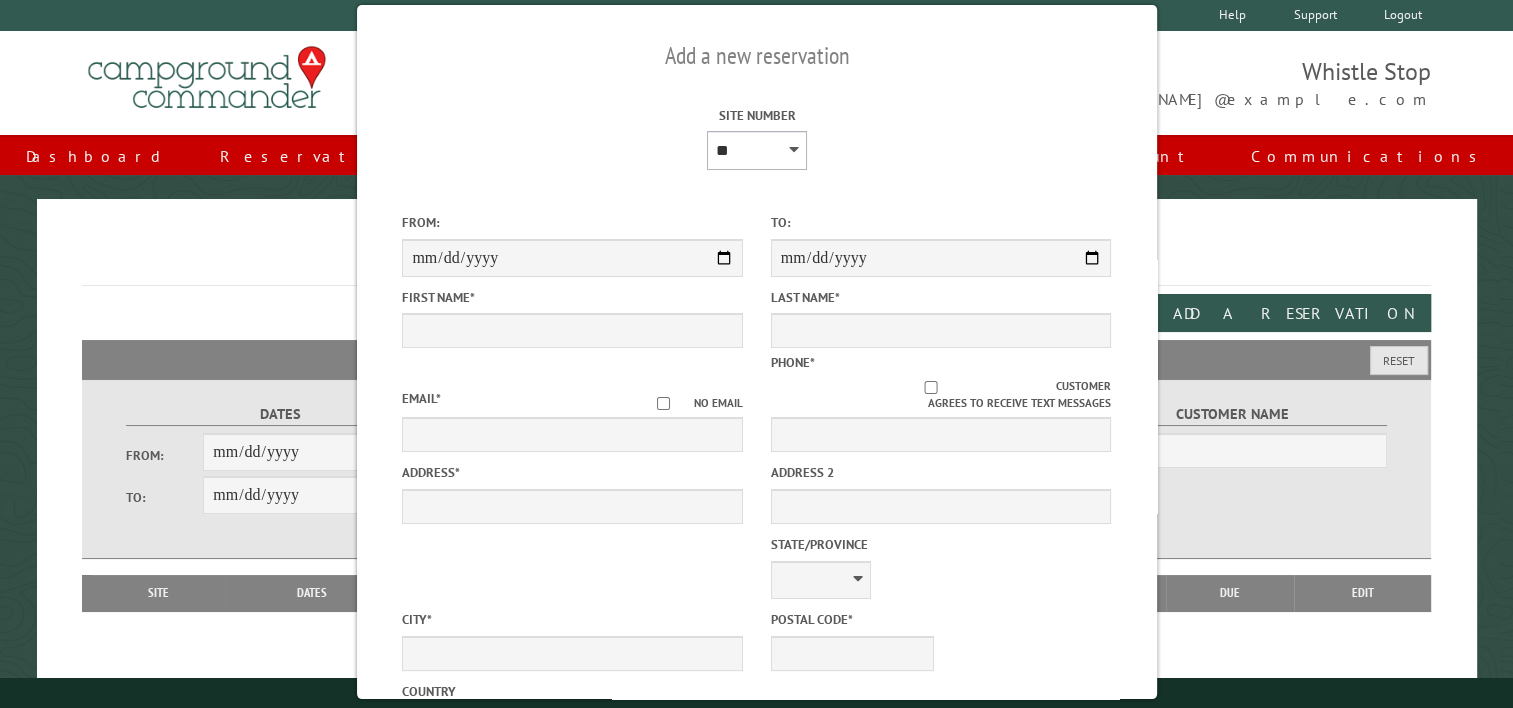 click on "* * * * * ** * * * * ** *** ** ** ** ** ** ** ** ** ** ** ** ** ** ** ** ** ** ** ** ** ** ** ** ** ** ** ** ** ** ** ** ** ** ** ** ** *** *** *** *** *** *** *** *** **** **** **** ****" at bounding box center [757, 150] 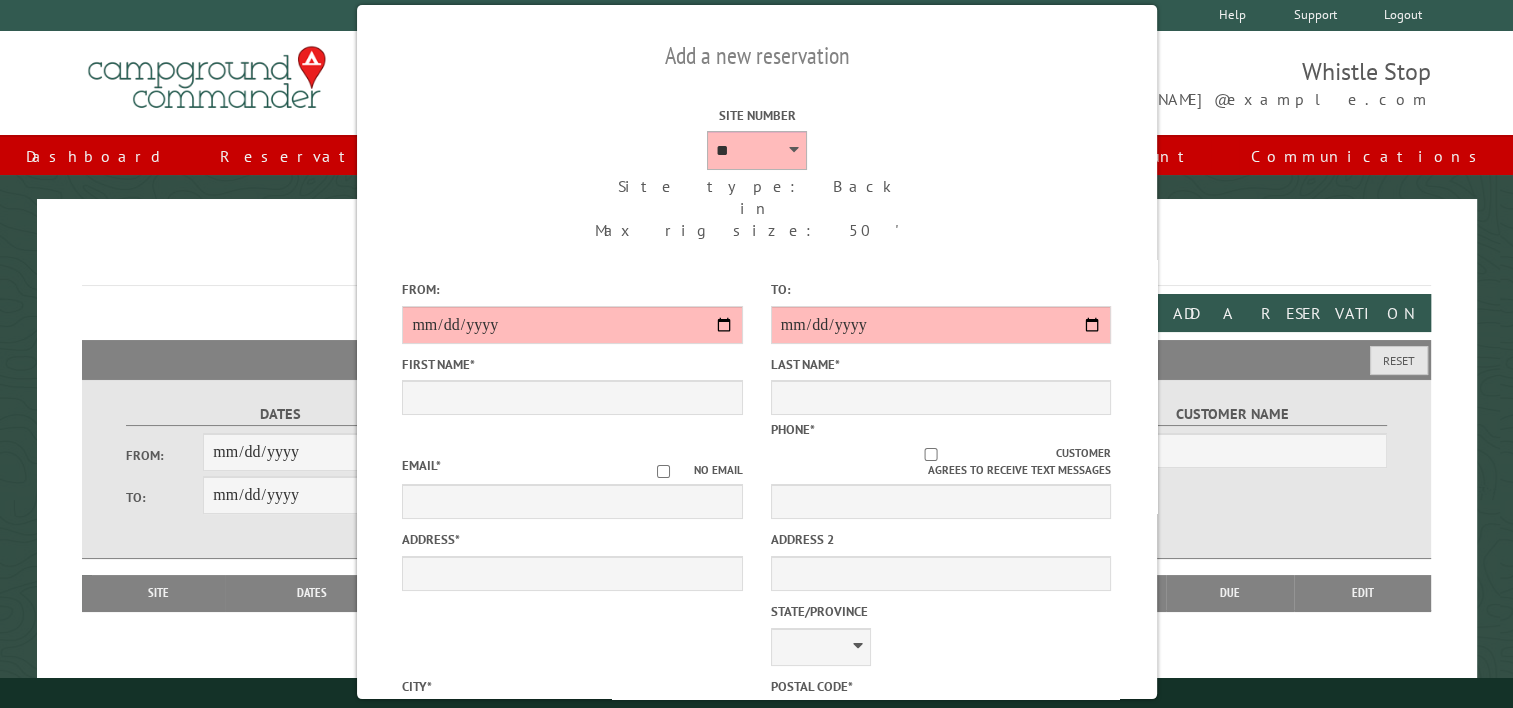 click on "* * * * * ** * * * * ** *** ** ** ** ** ** ** ** ** ** ** ** ** ** ** ** ** ** ** ** ** ** ** ** ** ** ** ** ** ** ** ** ** ** ** ** ** *** *** *** *** *** *** *** *** **** **** **** ****" at bounding box center [757, 150] 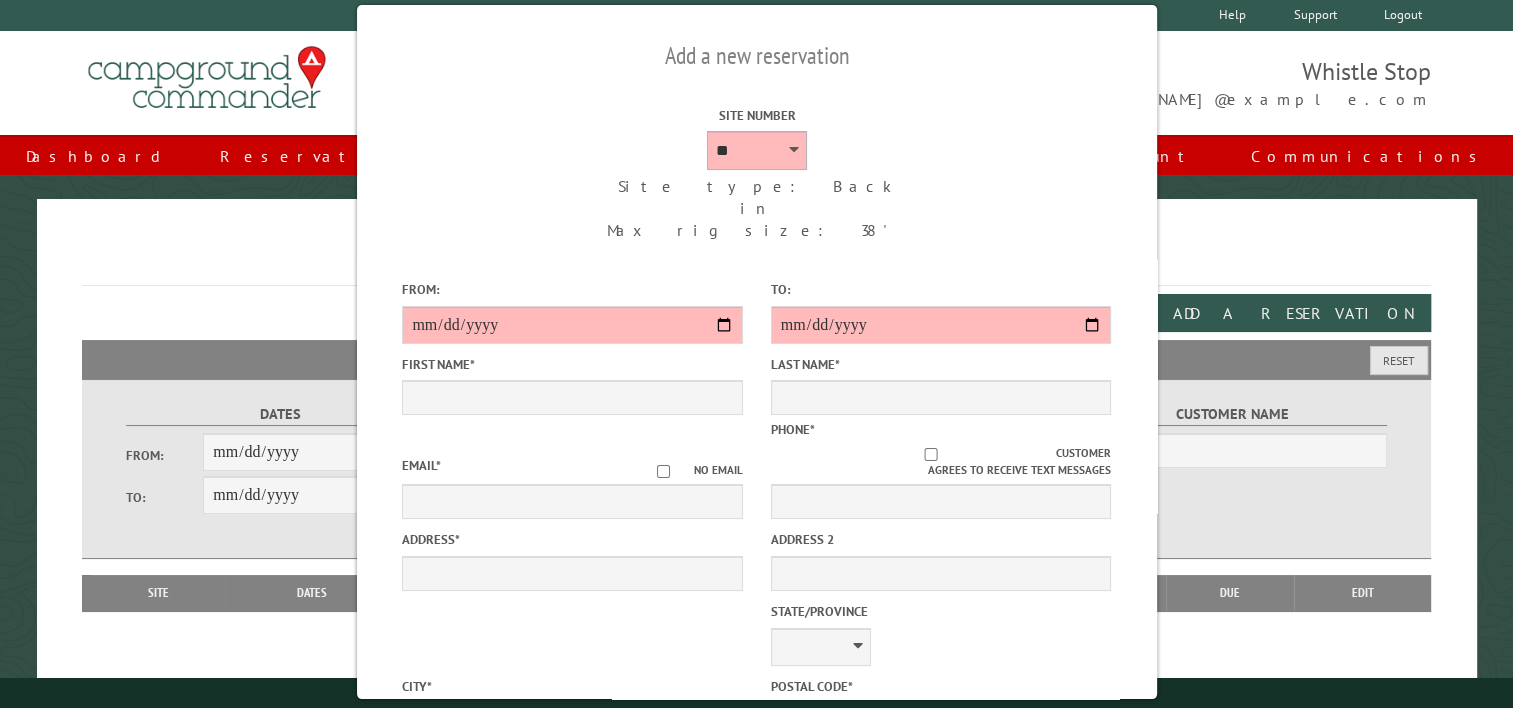 click on "* * * * * ** * * * * ** *** ** ** ** ** ** ** ** ** ** ** ** ** ** ** ** ** ** ** ** ** ** ** ** ** ** ** ** ** ** ** ** ** ** ** ** ** *** *** *** *** *** *** *** *** **** **** **** ****" at bounding box center [757, 150] 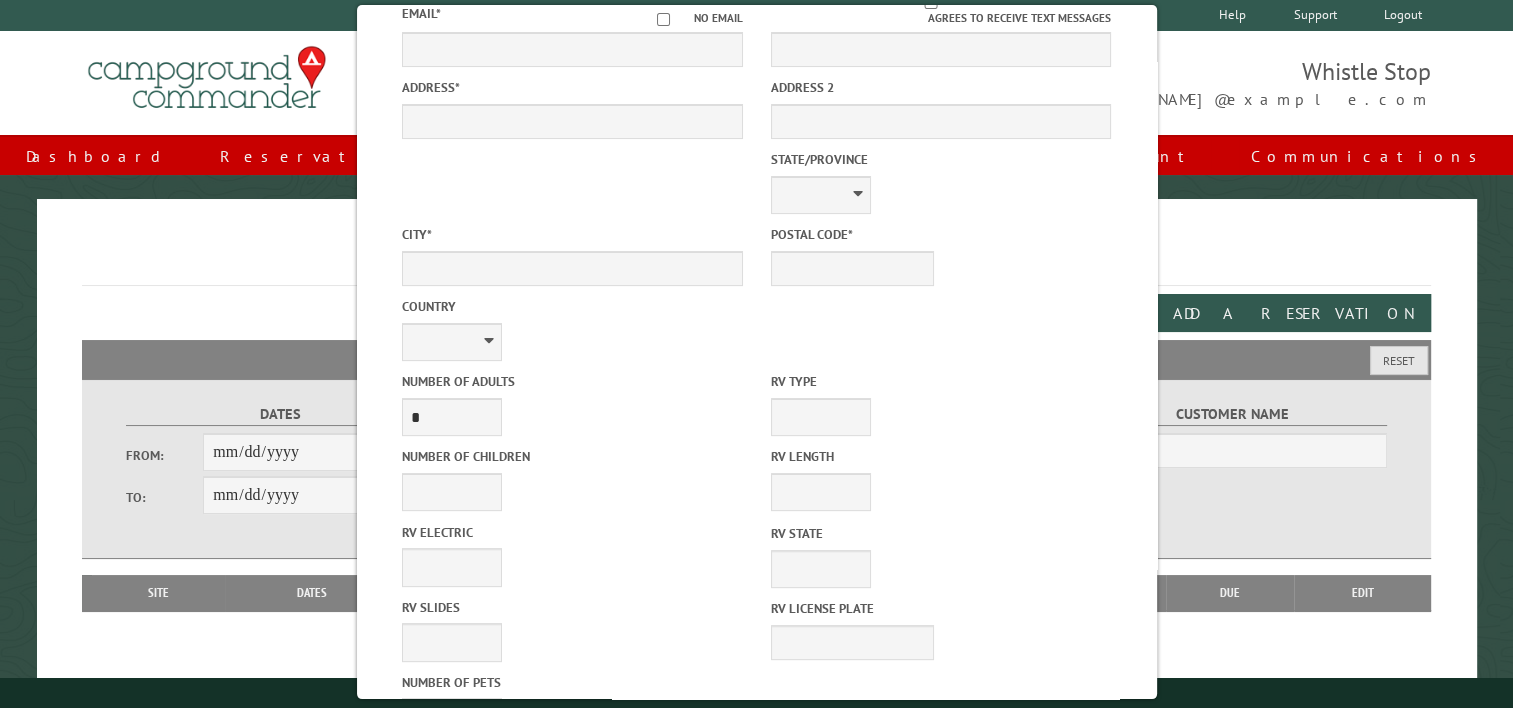 scroll, scrollTop: 500, scrollLeft: 0, axis: vertical 